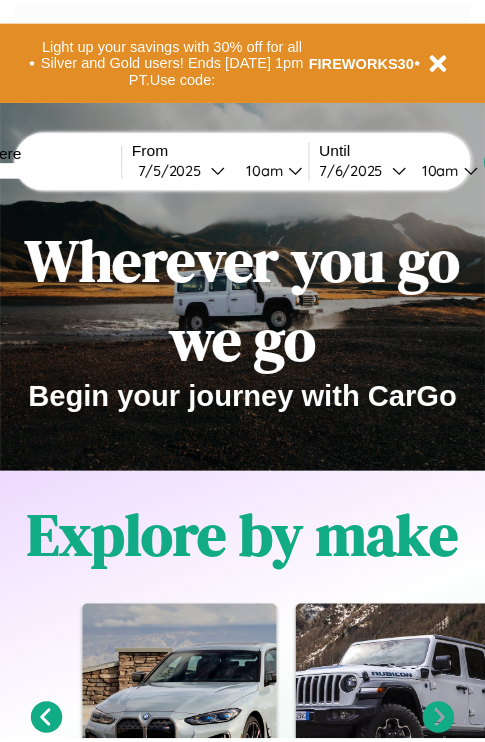scroll, scrollTop: 0, scrollLeft: 0, axis: both 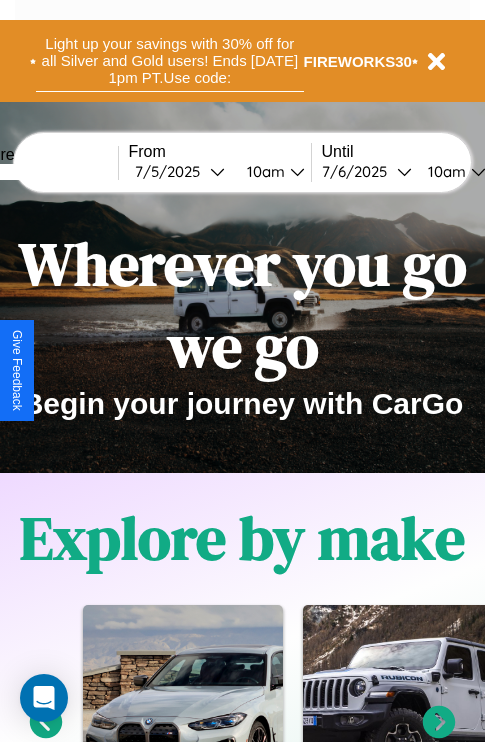 click on "Light up your savings with 30% off for all Silver and Gold users! Ends [DATE] 1pm PT.  Use code:" at bounding box center [170, 61] 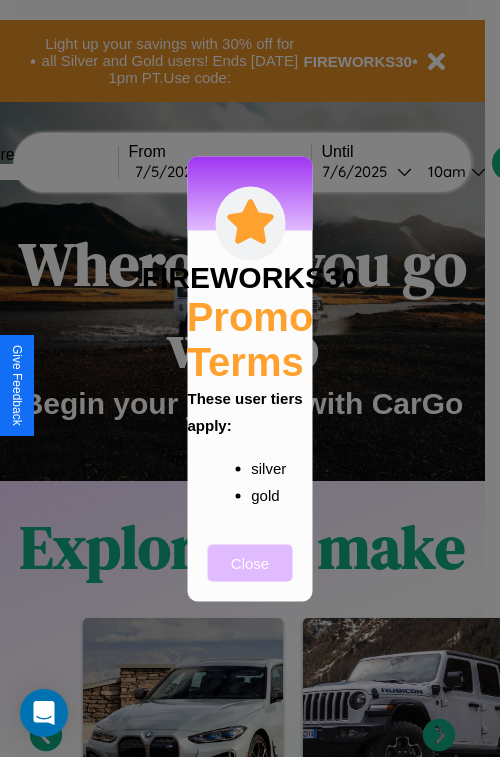 click on "Close" at bounding box center (250, 562) 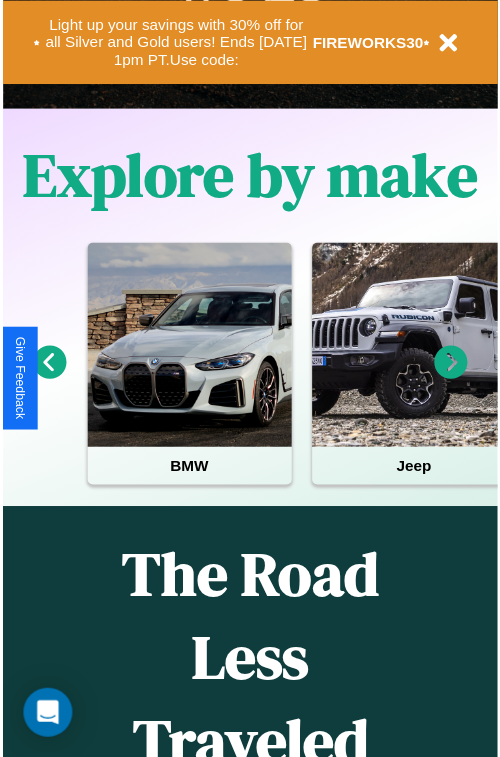 scroll, scrollTop: 0, scrollLeft: 0, axis: both 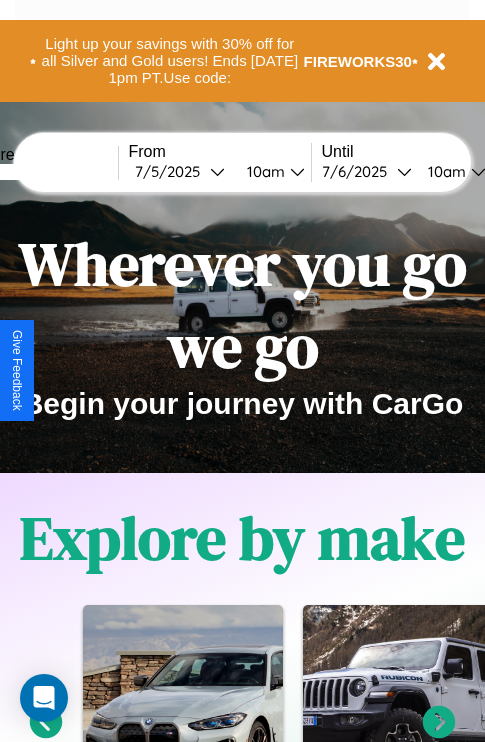 click at bounding box center (43, 172) 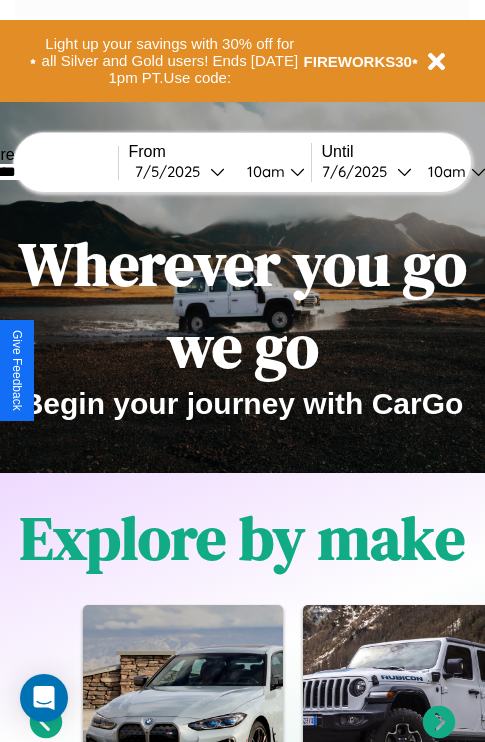 type on "********" 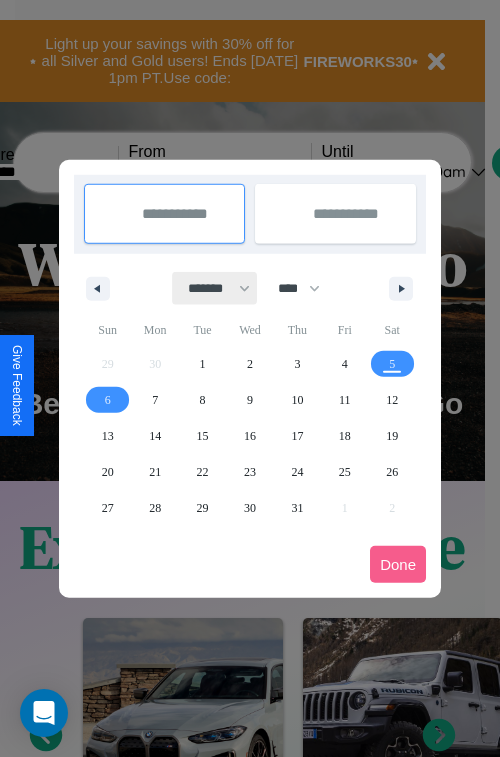click on "******* ******** ***** ***** *** **** **** ****** ********* ******* ******** ********" at bounding box center [215, 288] 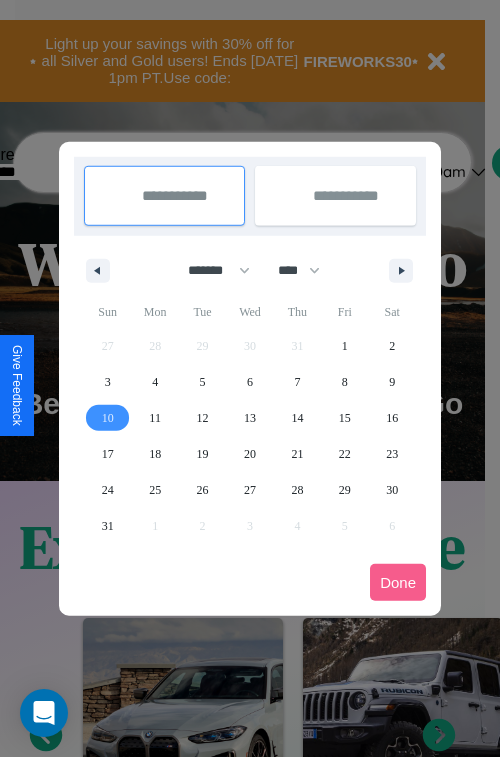 click on "10" at bounding box center (108, 418) 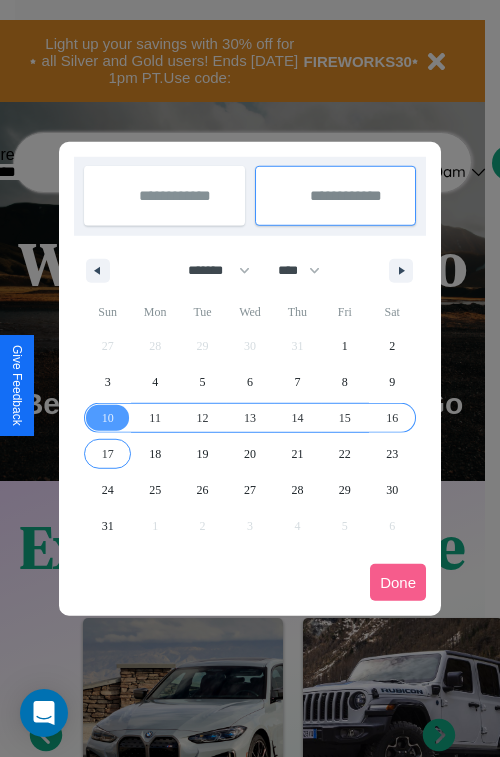 click on "17" at bounding box center (108, 454) 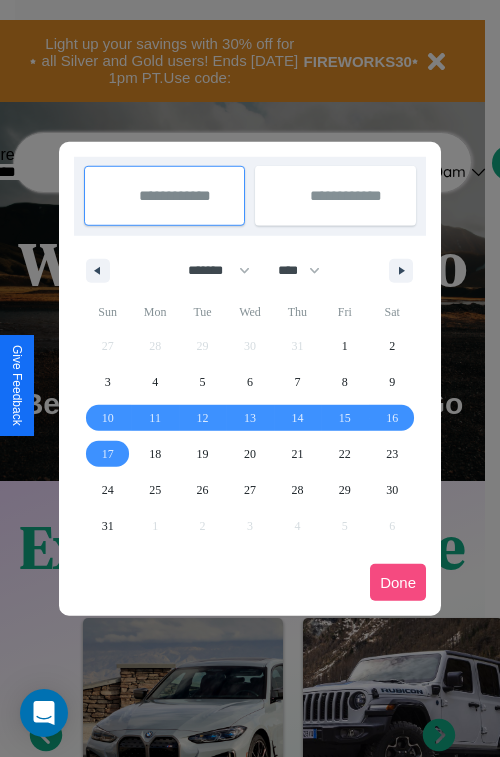 click on "Done" at bounding box center [398, 582] 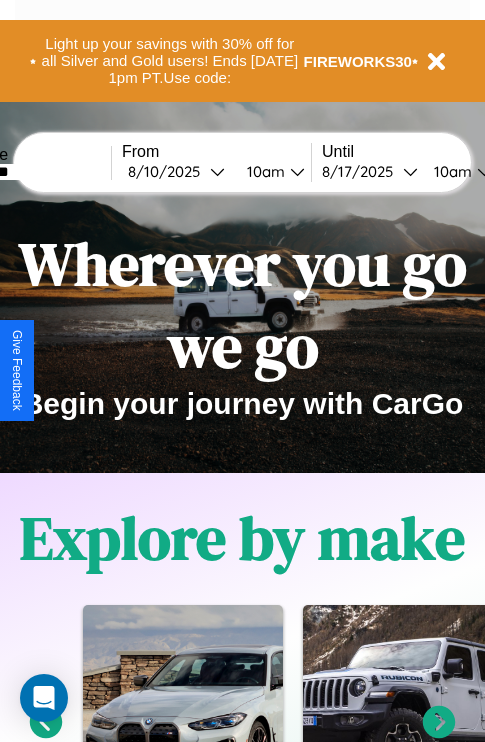 click on "10am" at bounding box center (263, 171) 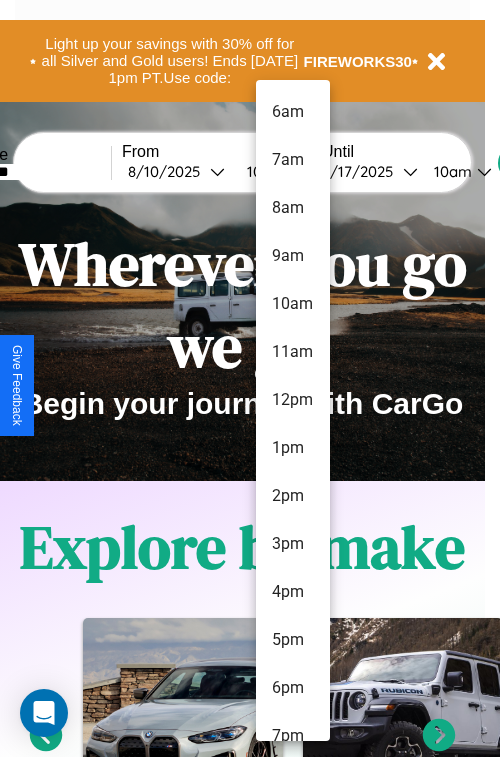 click on "6pm" at bounding box center (293, 688) 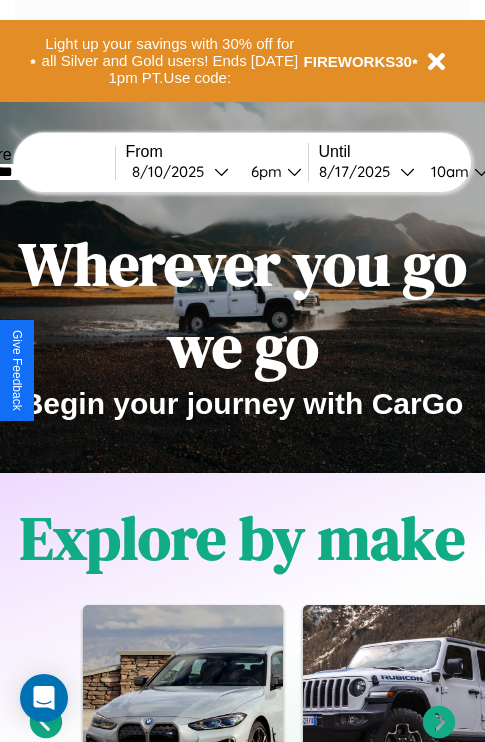 click on "10am" at bounding box center (447, 171) 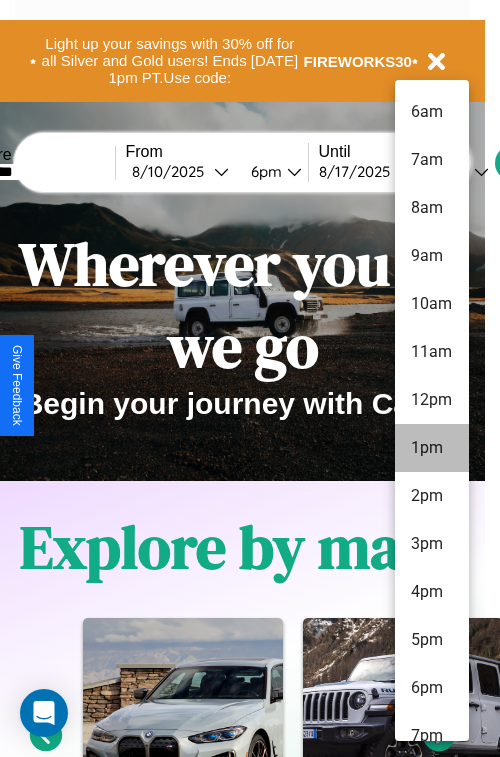 click on "1pm" at bounding box center [432, 448] 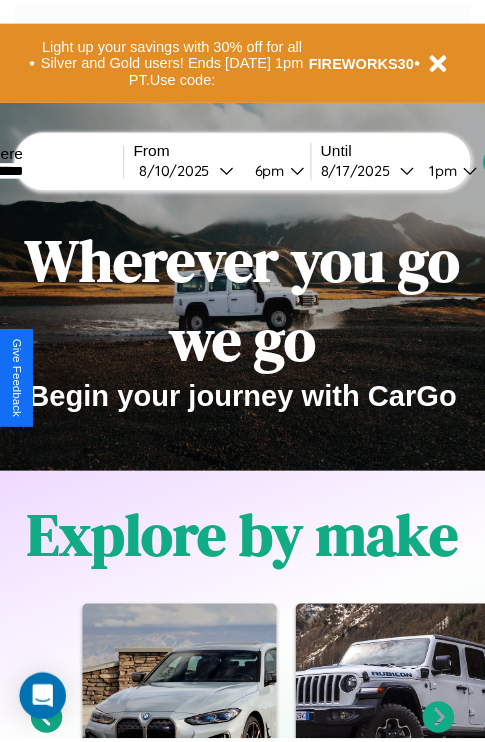 scroll, scrollTop: 0, scrollLeft: 66, axis: horizontal 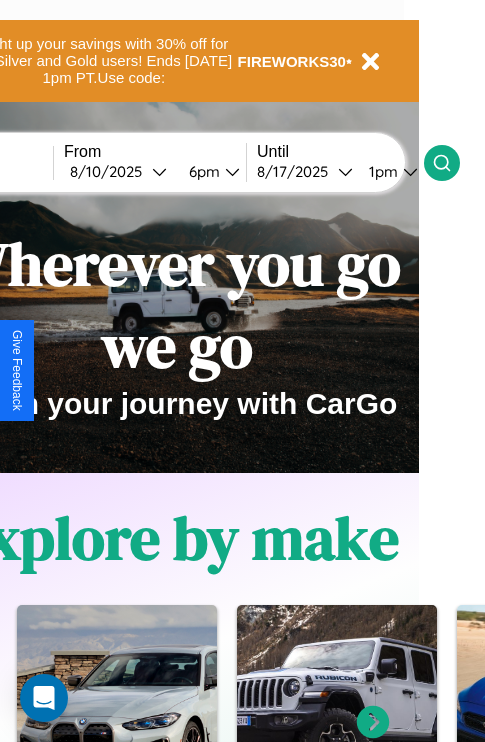 click 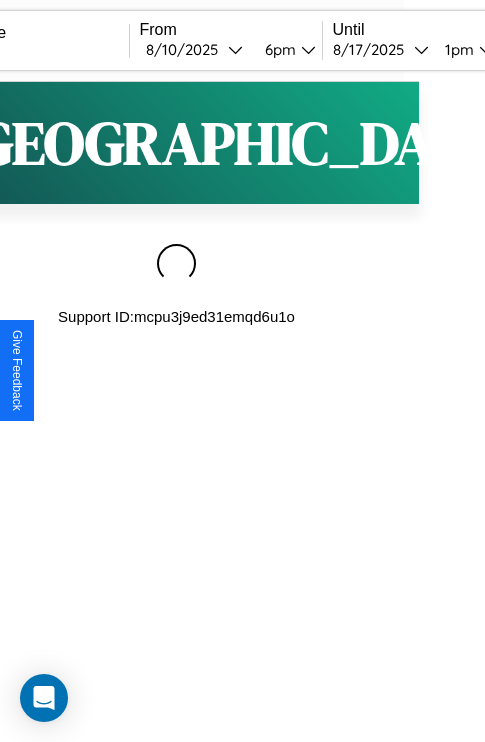 scroll, scrollTop: 0, scrollLeft: 0, axis: both 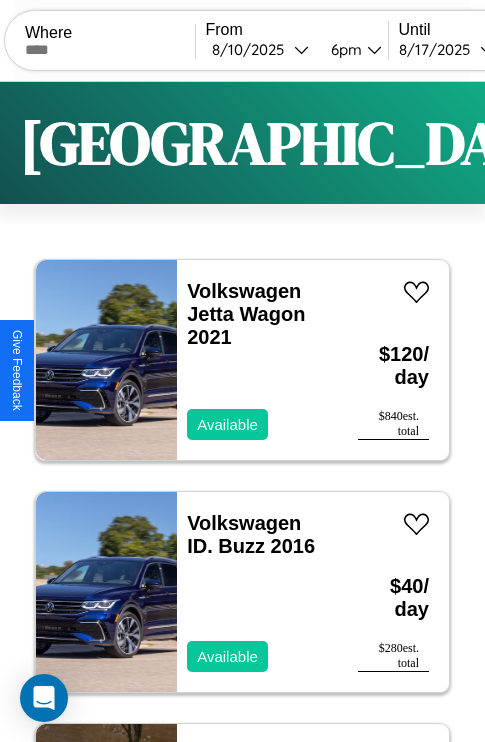click on "Filters" at bounding box center [640, 143] 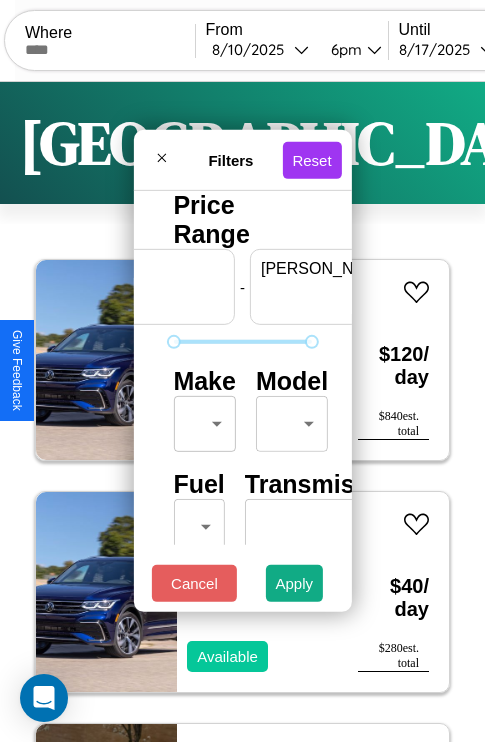 scroll, scrollTop: 0, scrollLeft: 124, axis: horizontal 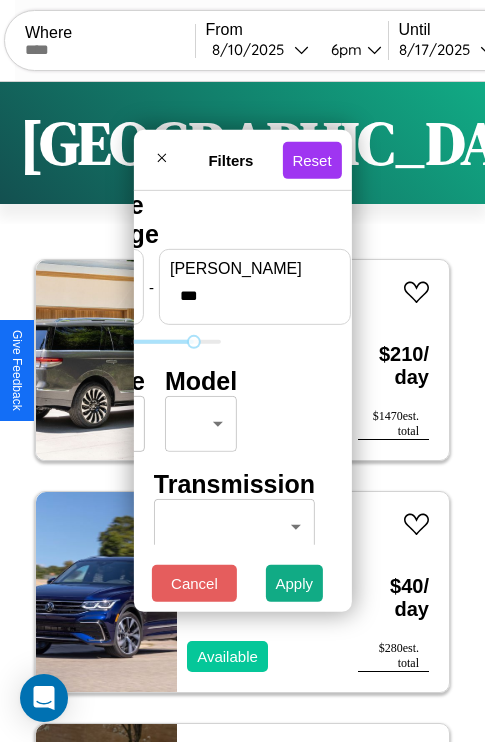 type on "***" 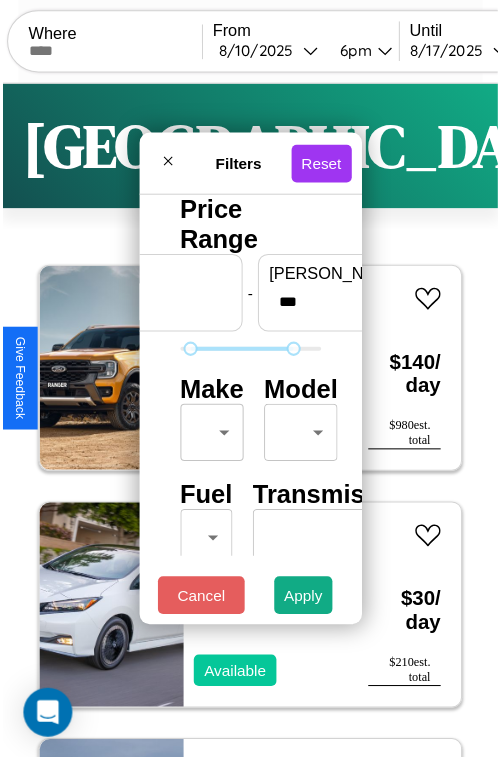 scroll, scrollTop: 59, scrollLeft: 0, axis: vertical 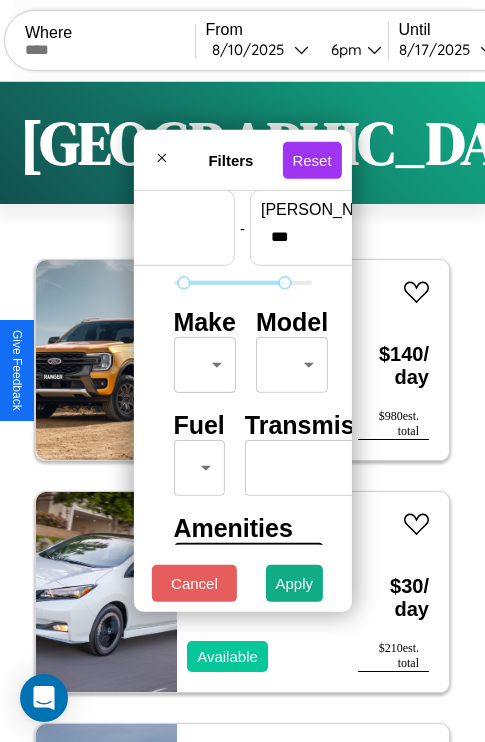 type on "**" 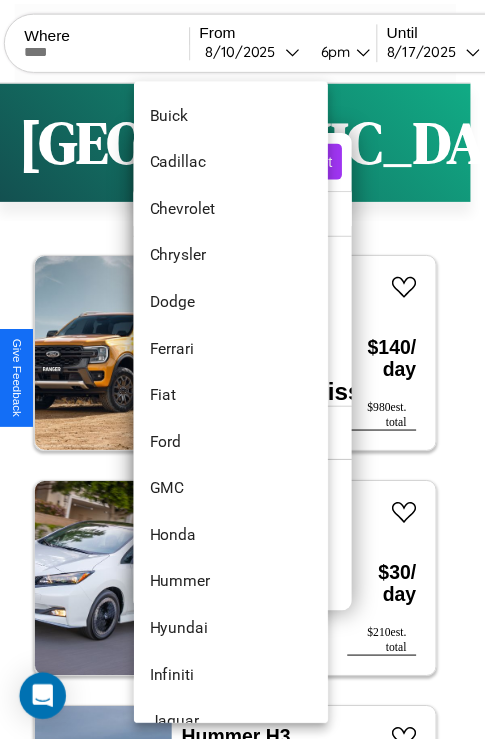 scroll, scrollTop: 614, scrollLeft: 0, axis: vertical 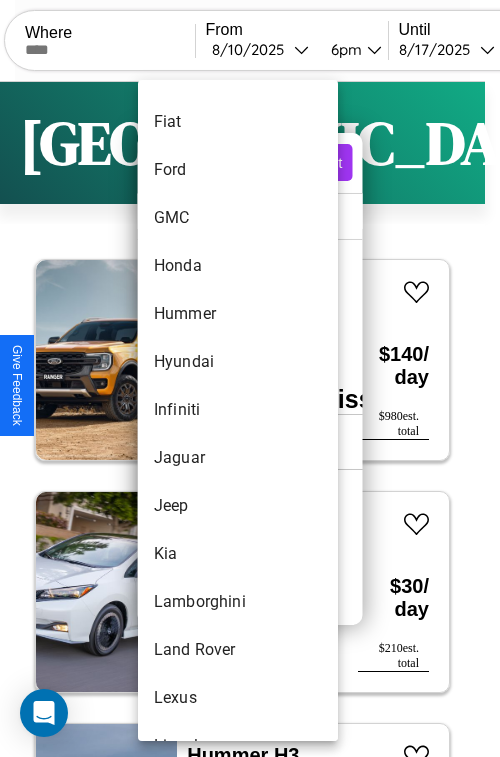 click on "Infiniti" at bounding box center [238, 410] 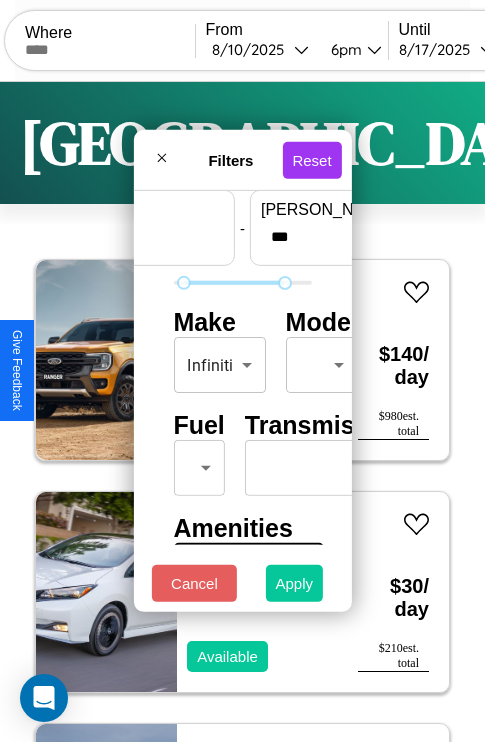 click on "Apply" at bounding box center [295, 583] 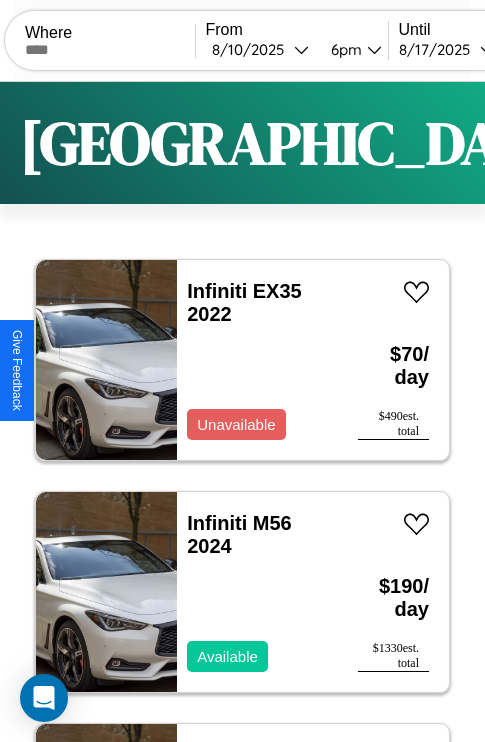 scroll, scrollTop: 66, scrollLeft: 0, axis: vertical 